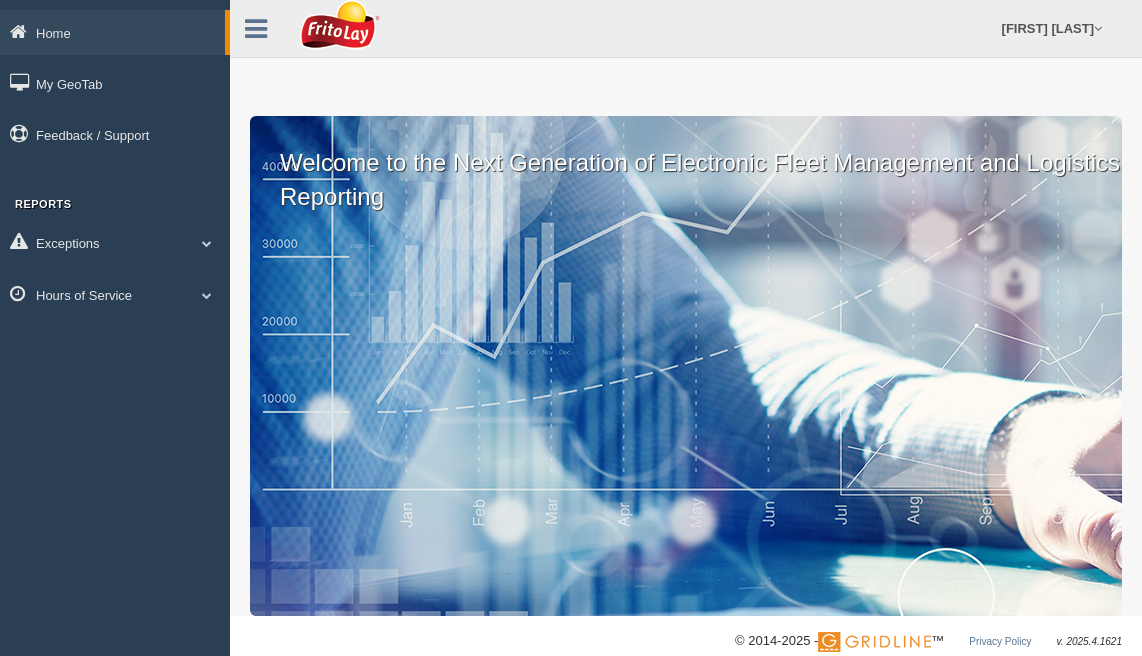 scroll, scrollTop: 0, scrollLeft: 0, axis: both 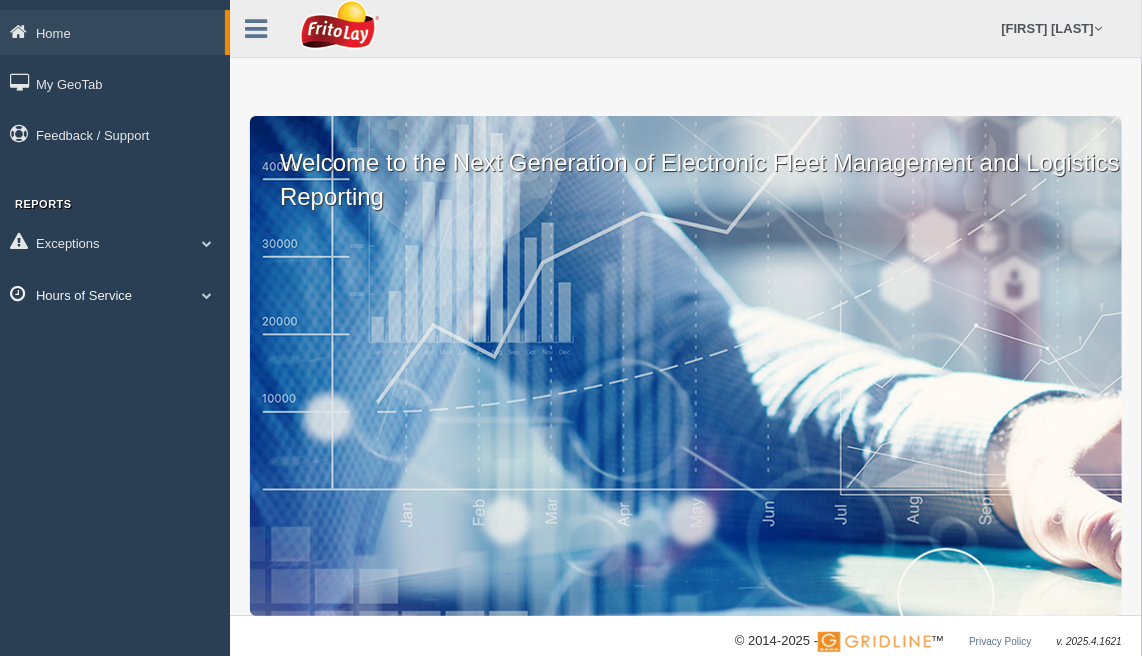click on "Hours of Service" at bounding box center (112, 32) 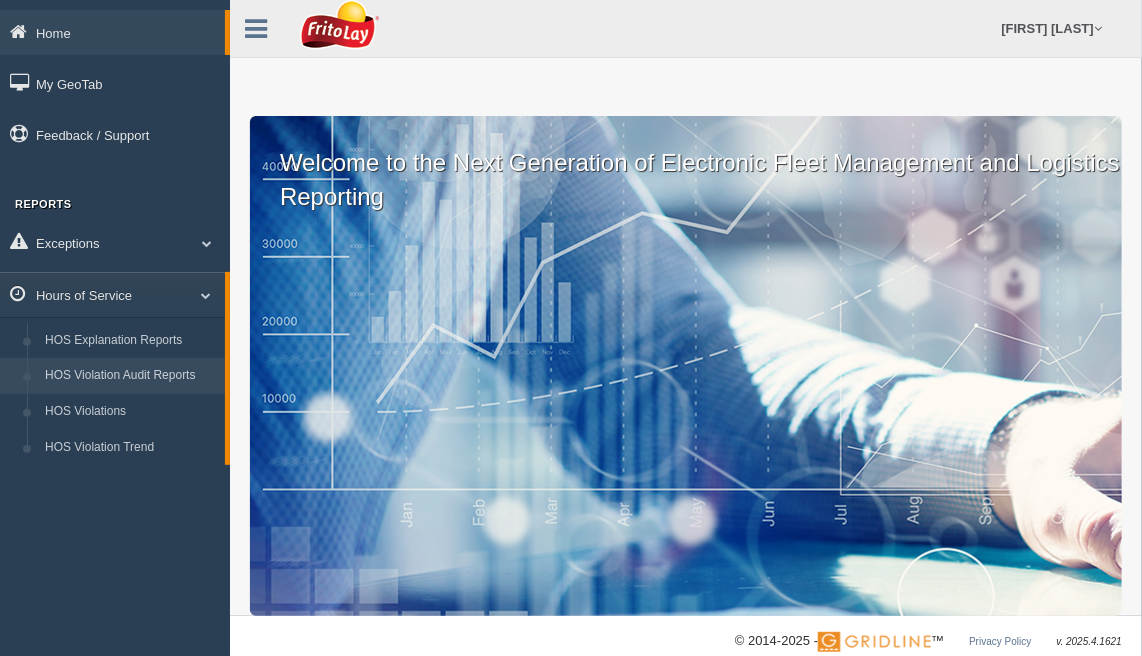 click on "HOS Violation Audit Reports" at bounding box center [130, 376] 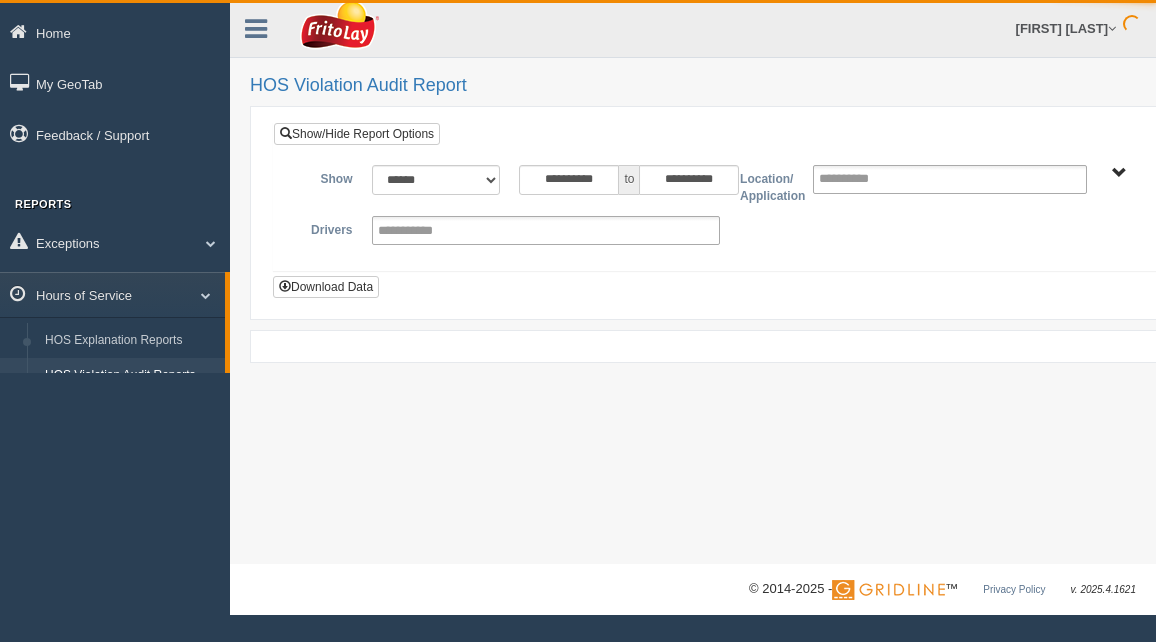 scroll, scrollTop: 0, scrollLeft: 0, axis: both 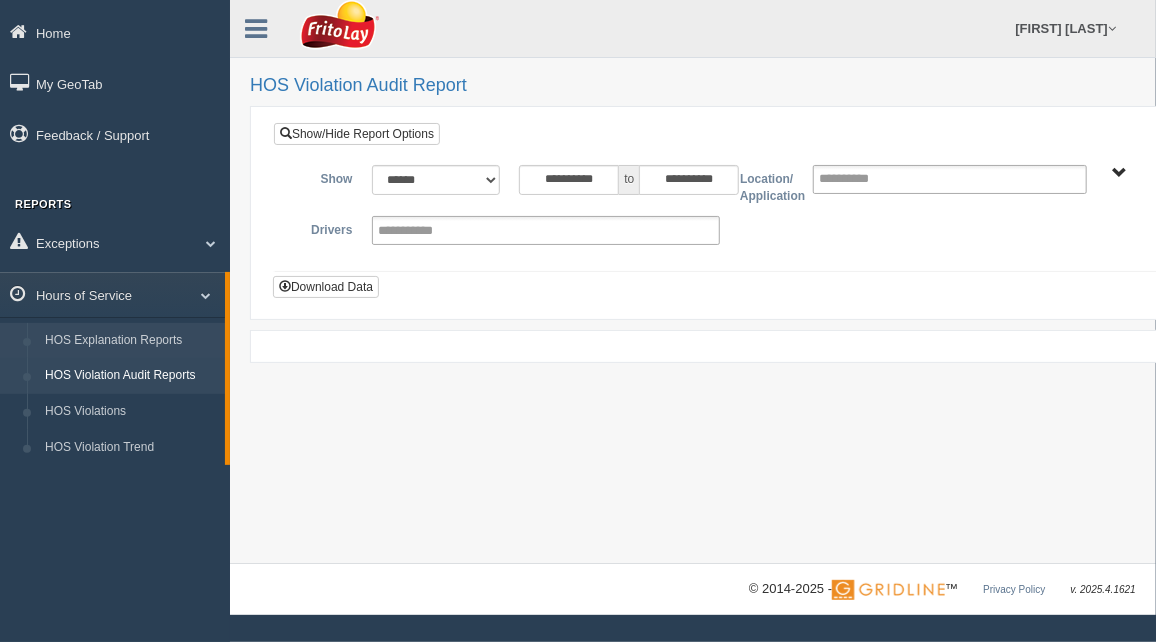 click on "HOS Explanation Reports" at bounding box center [130, 341] 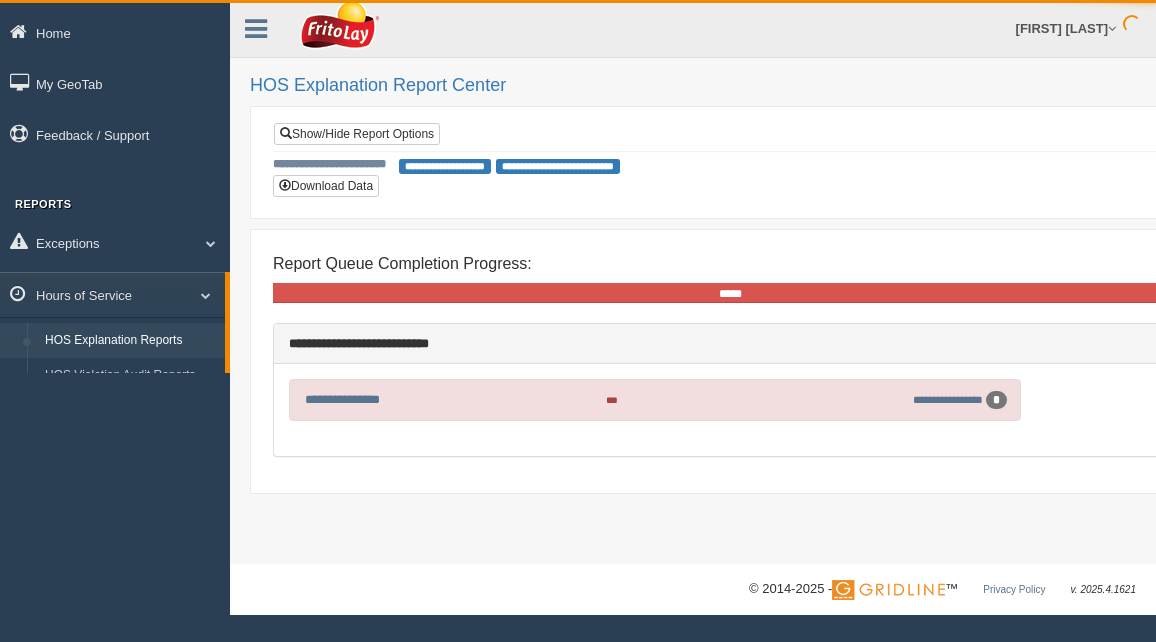 scroll, scrollTop: 0, scrollLeft: 0, axis: both 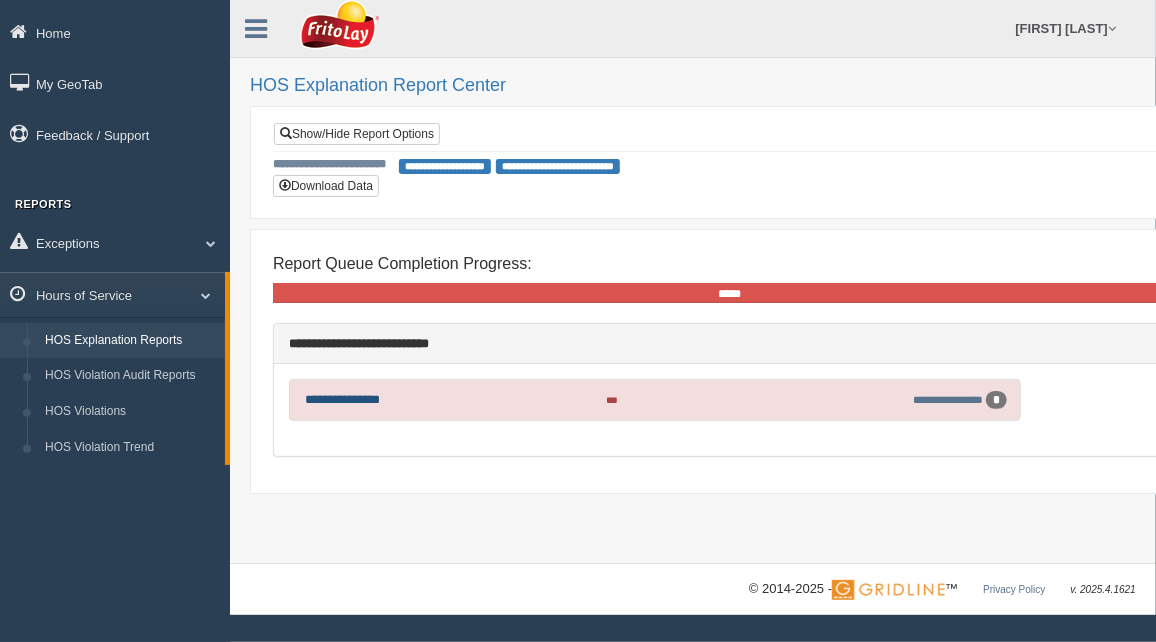 click on "**********" at bounding box center [342, 399] 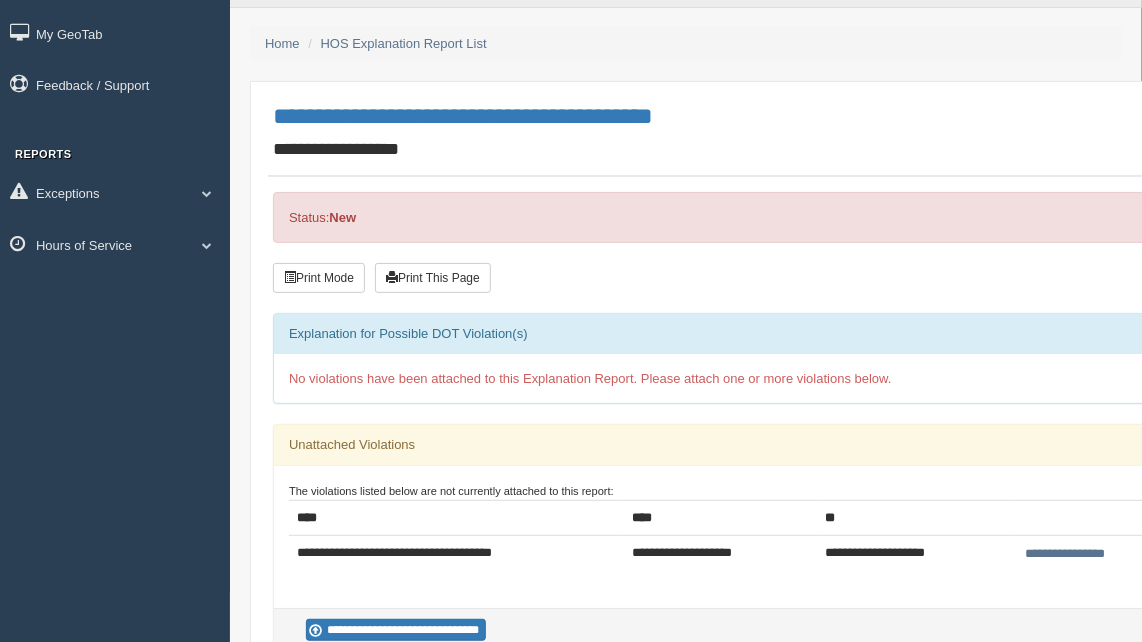 scroll, scrollTop: 272, scrollLeft: 0, axis: vertical 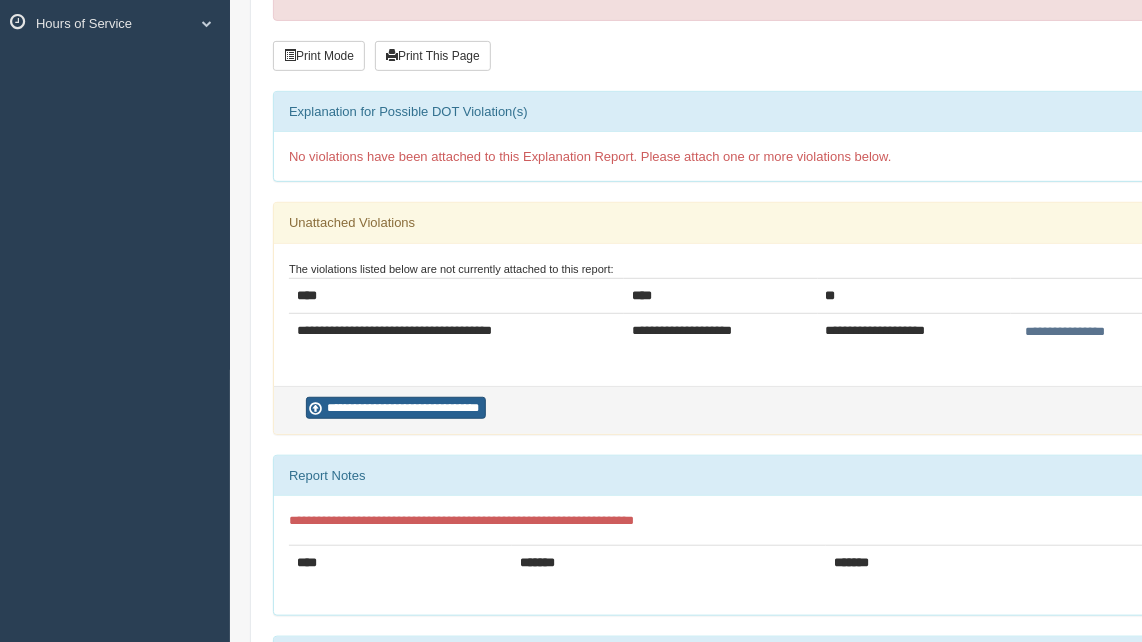 click on "**********" at bounding box center (396, 408) 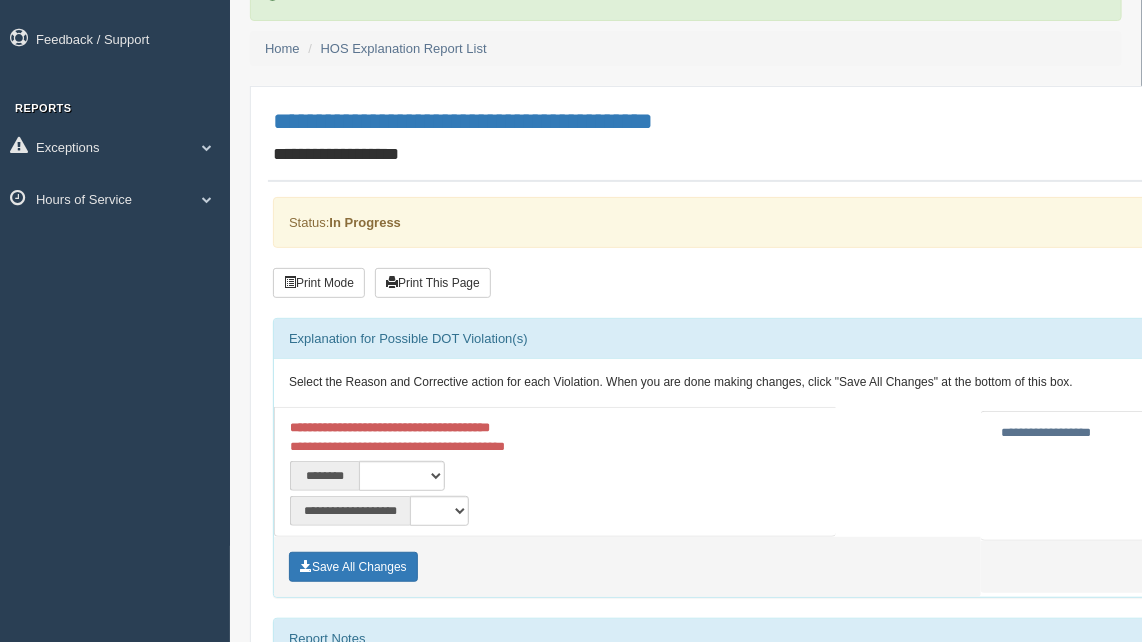 scroll, scrollTop: 181, scrollLeft: 0, axis: vertical 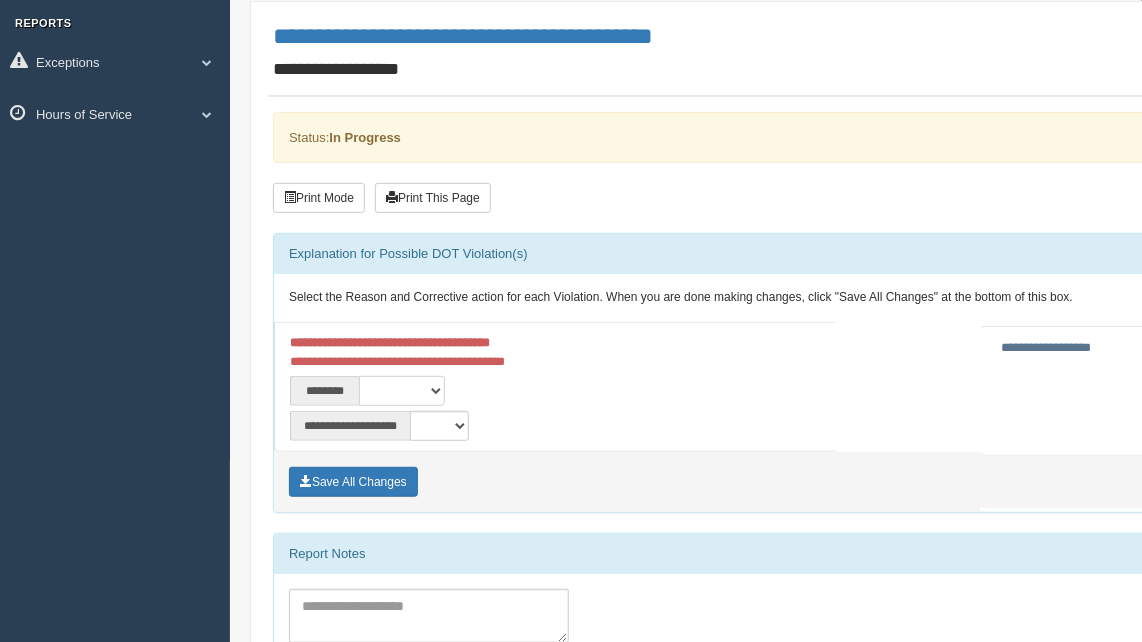 click on "**********" at bounding box center [402, 391] 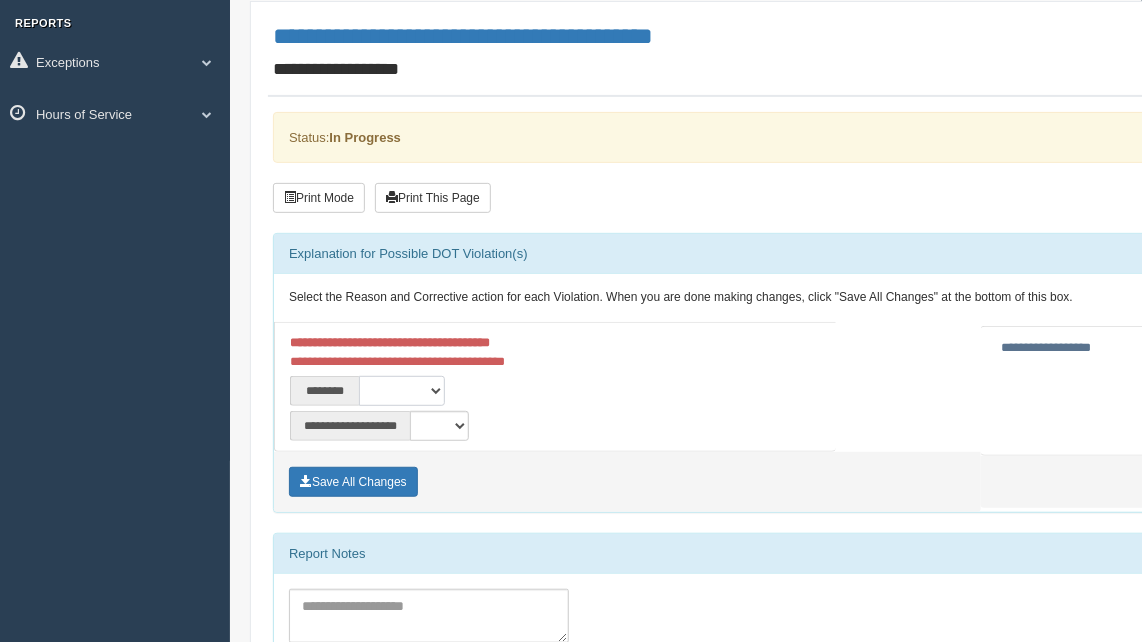 select on "****" 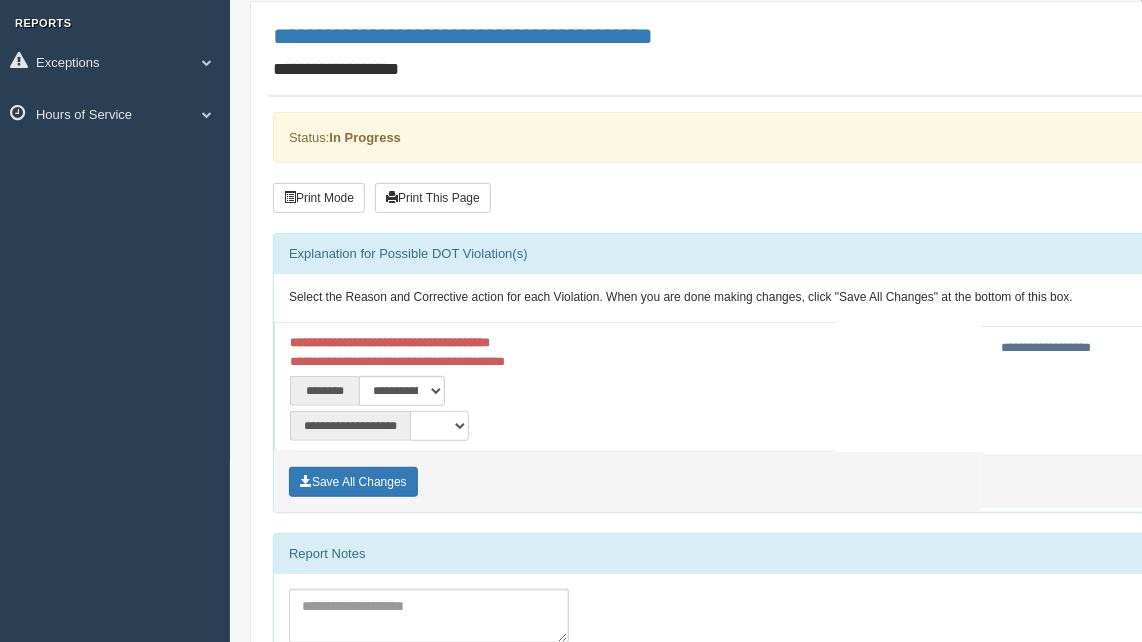 click on "**********" at bounding box center (439, 426) 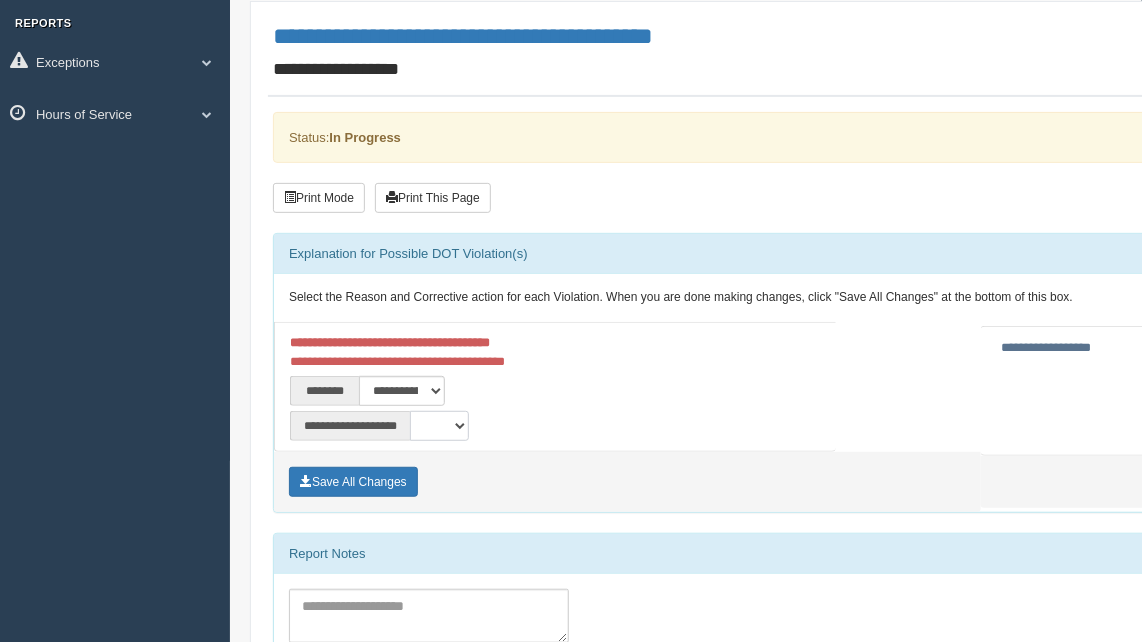 select on "**" 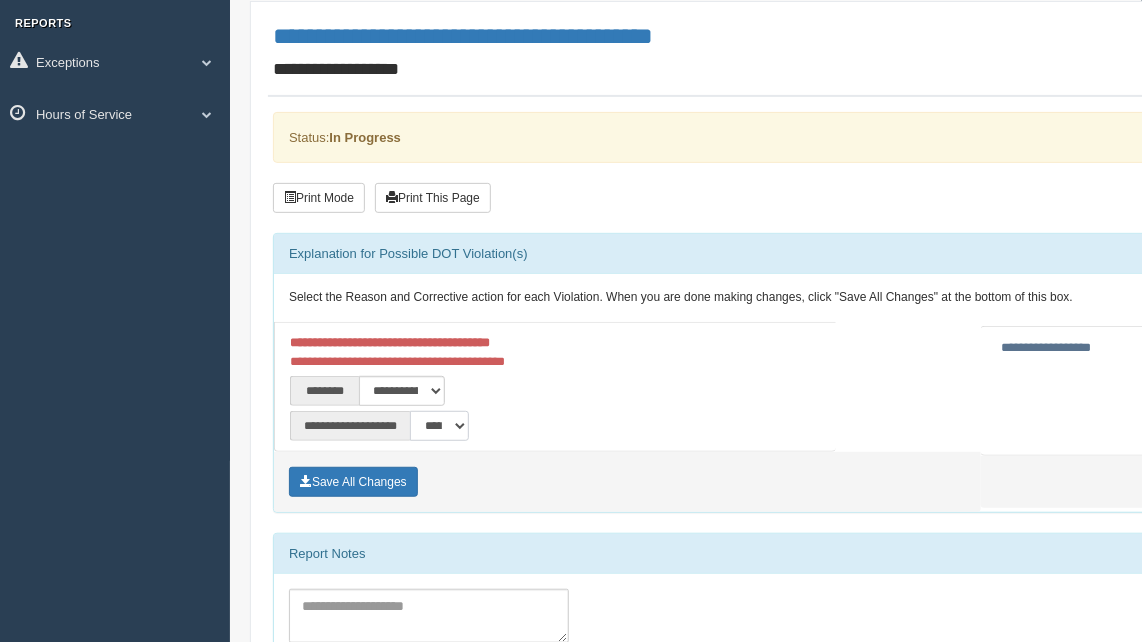click on "**********" at bounding box center (439, 426) 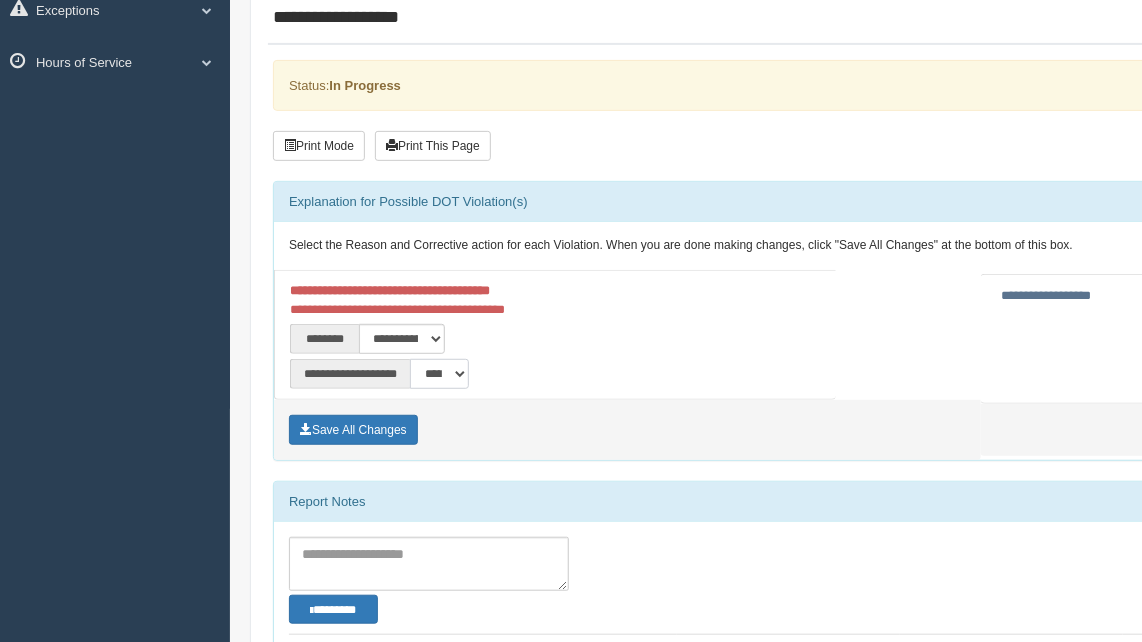 scroll, scrollTop: 272, scrollLeft: 0, axis: vertical 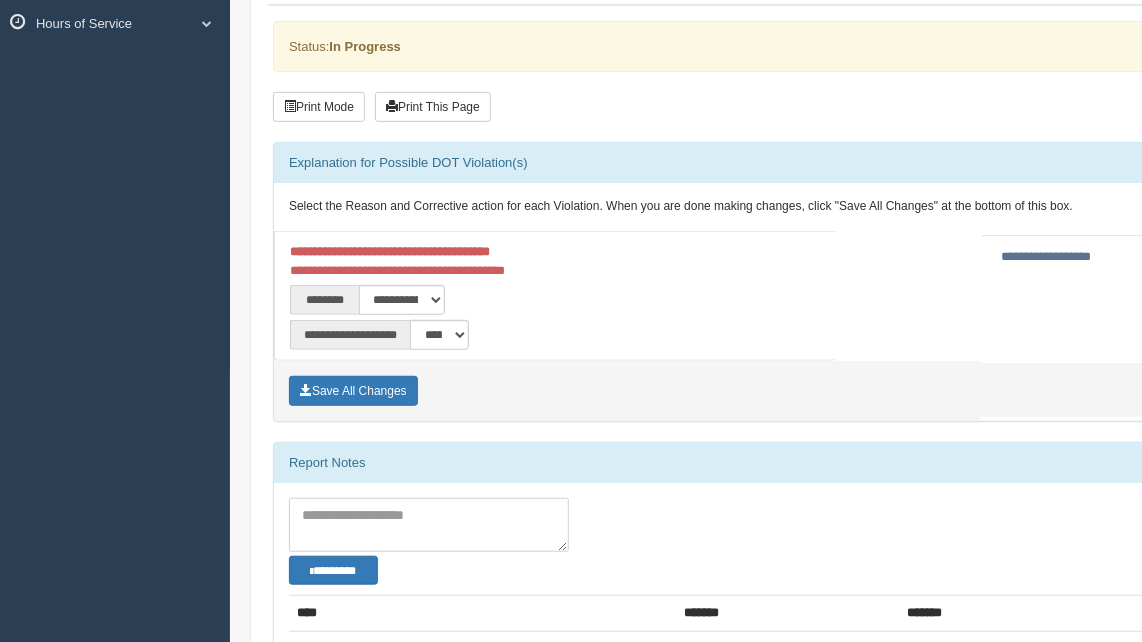 click at bounding box center (429, 525) 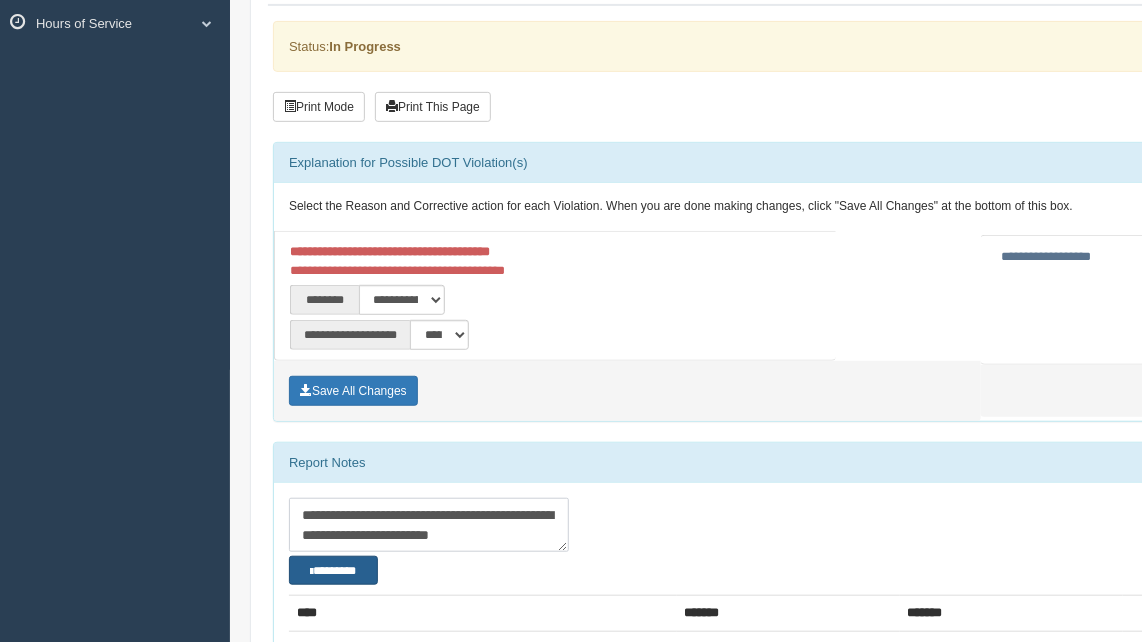 type on "**********" 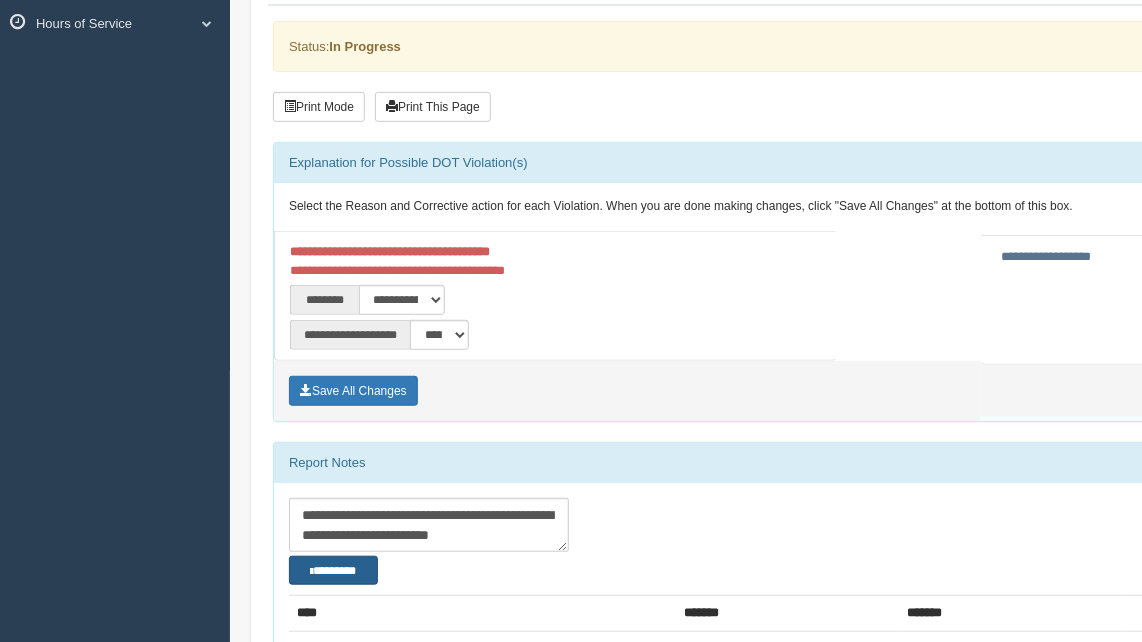 click on "********" at bounding box center [333, 570] 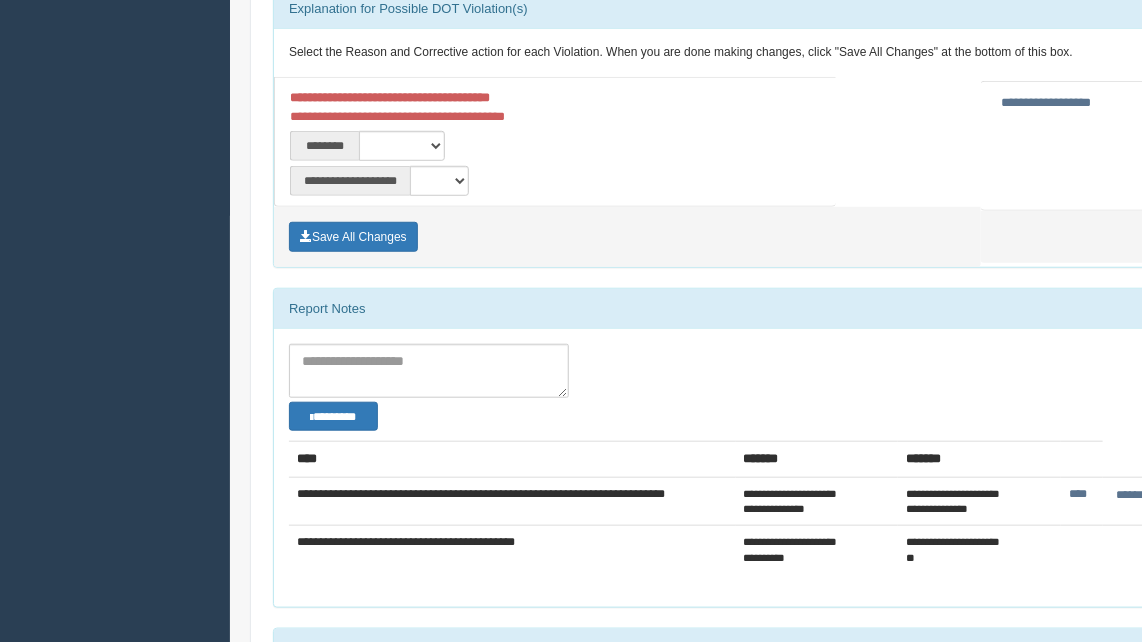 scroll, scrollTop: 454, scrollLeft: 0, axis: vertical 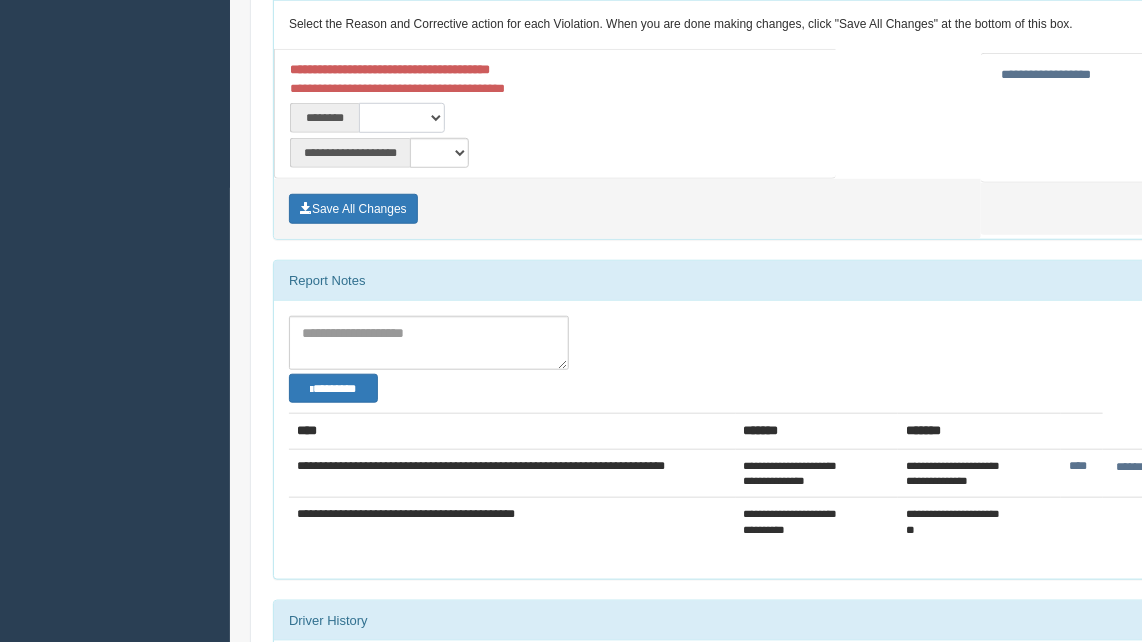 click on "**********" at bounding box center (402, 118) 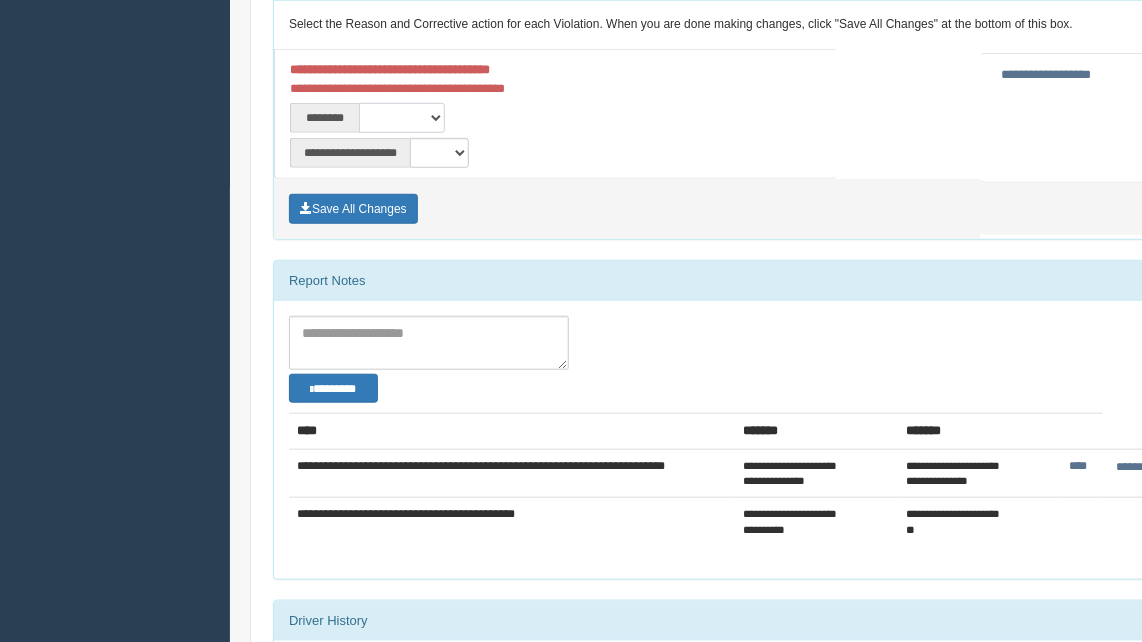 select on "****" 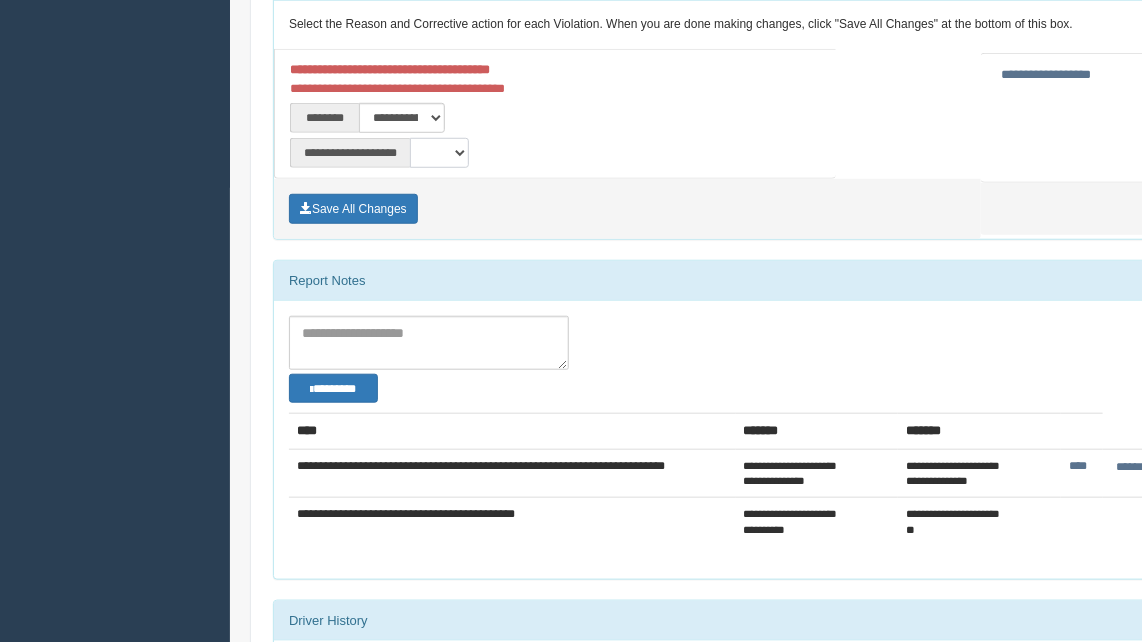click on "**********" at bounding box center [439, 153] 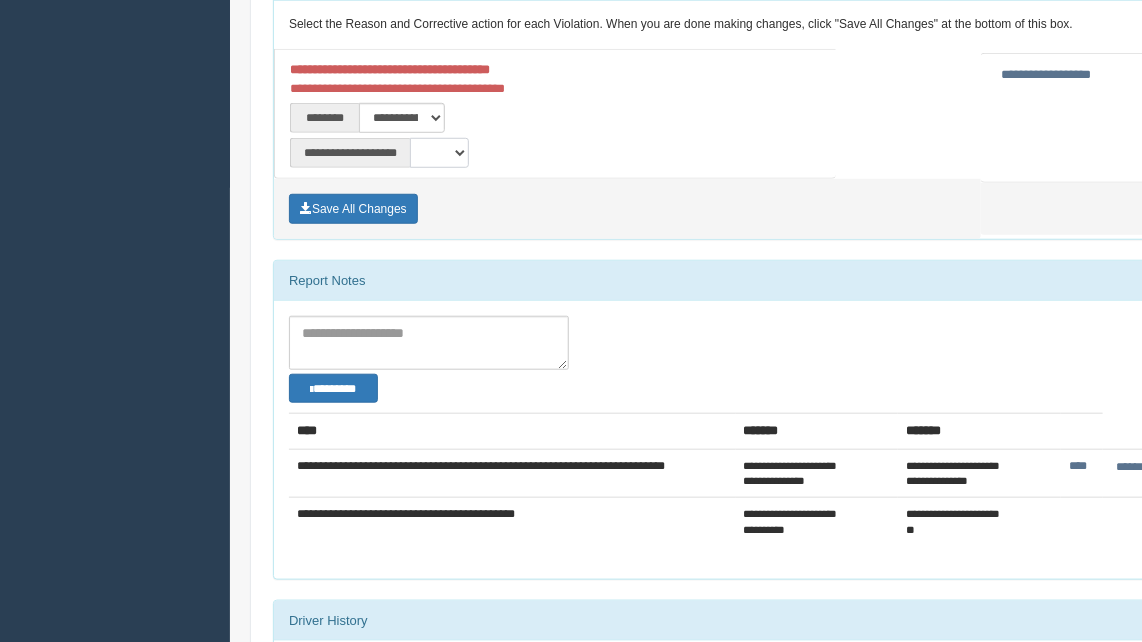 select on "**" 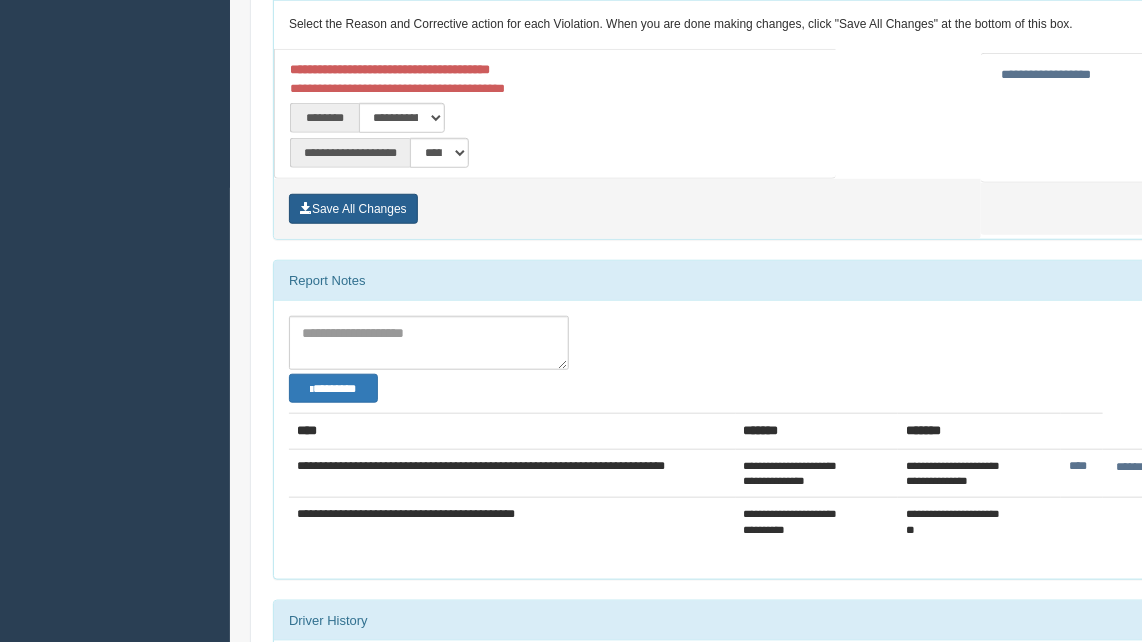 click on "Save All Changes" at bounding box center [353, 209] 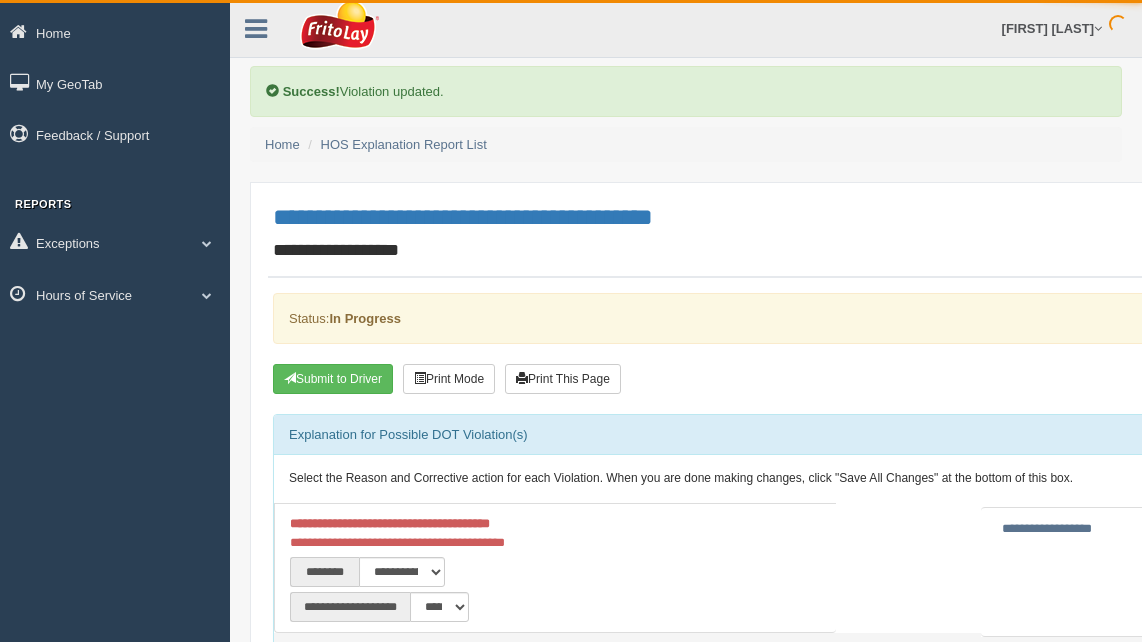 scroll, scrollTop: 0, scrollLeft: 0, axis: both 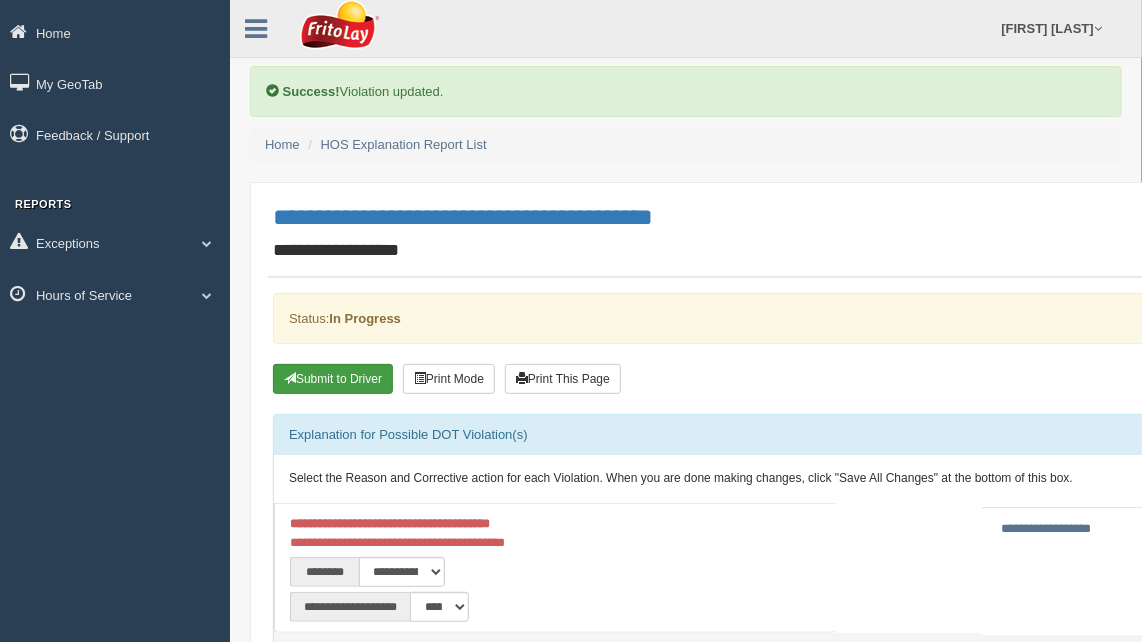 click on "Submit to Driver" at bounding box center [333, 379] 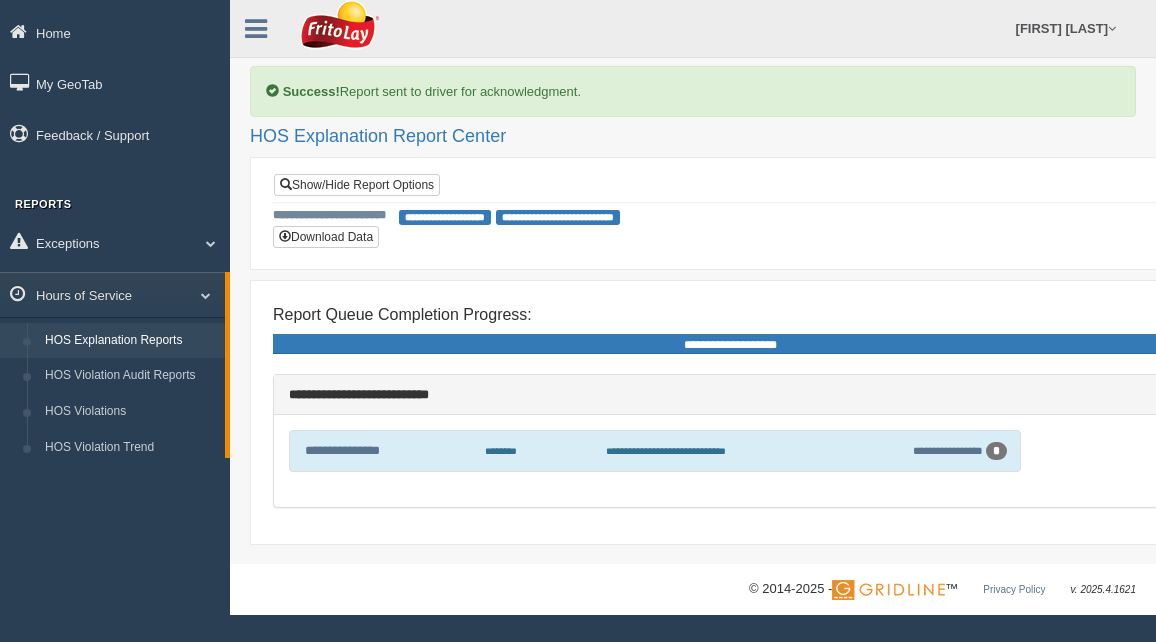 scroll, scrollTop: 0, scrollLeft: 0, axis: both 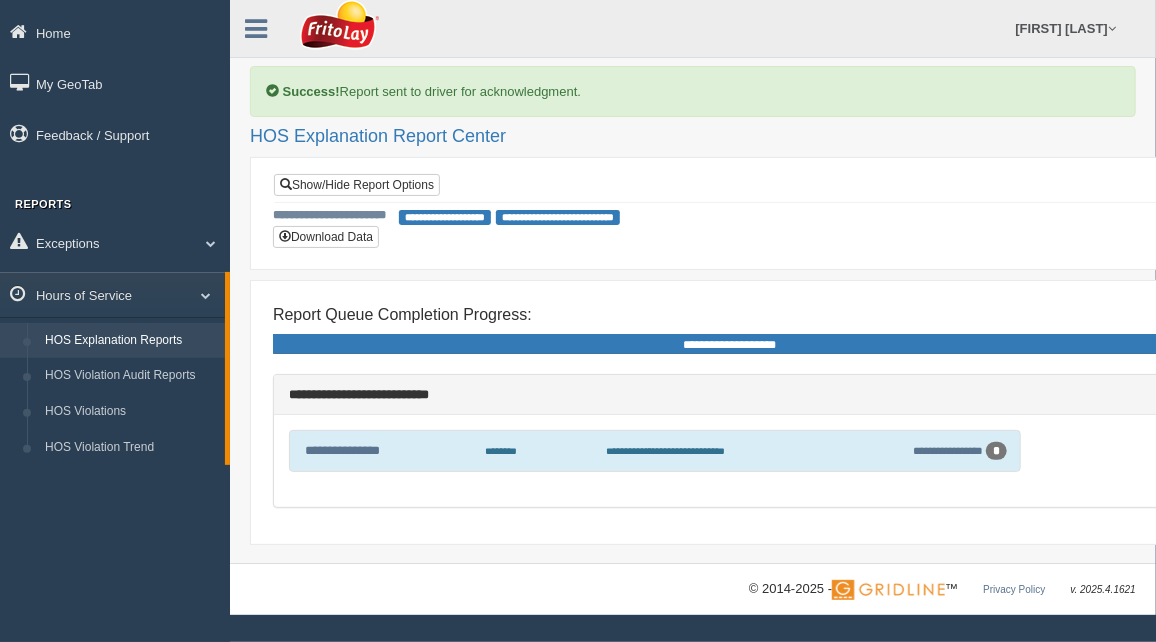 click on "HOS Explanation Reports" at bounding box center [130, 341] 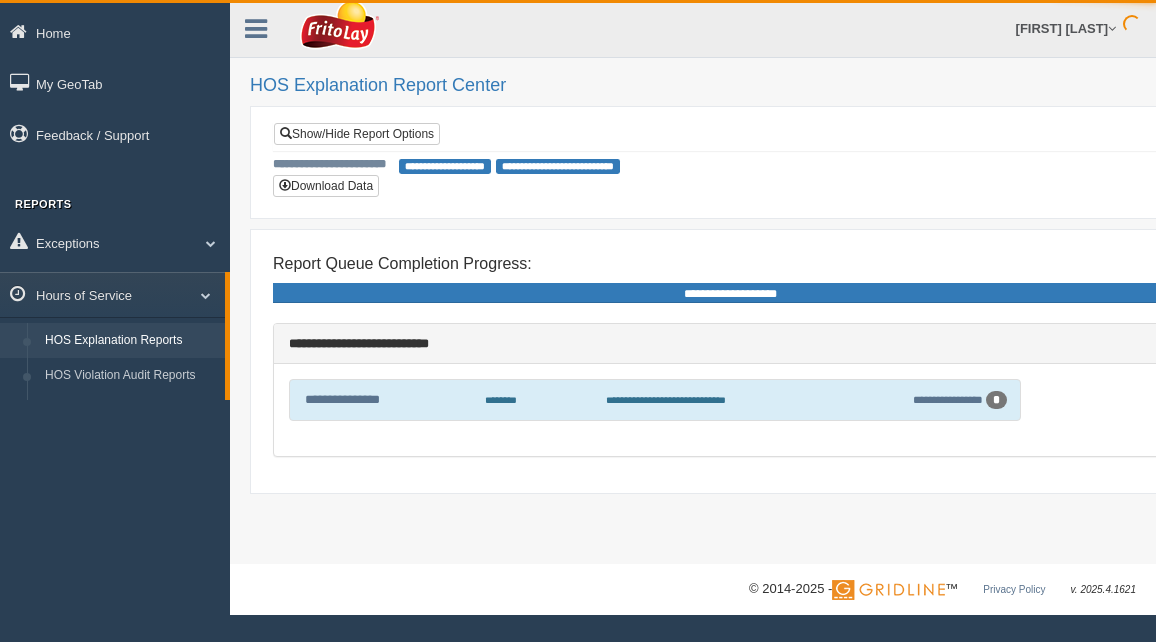 scroll, scrollTop: 0, scrollLeft: 0, axis: both 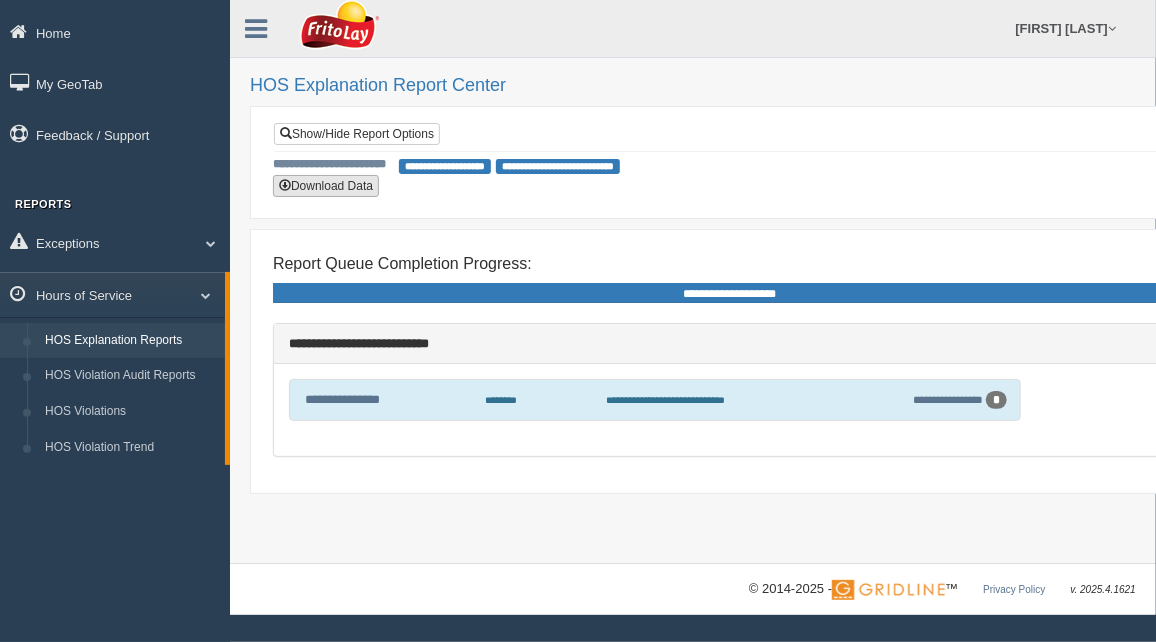 click on "Download Data" at bounding box center [326, 186] 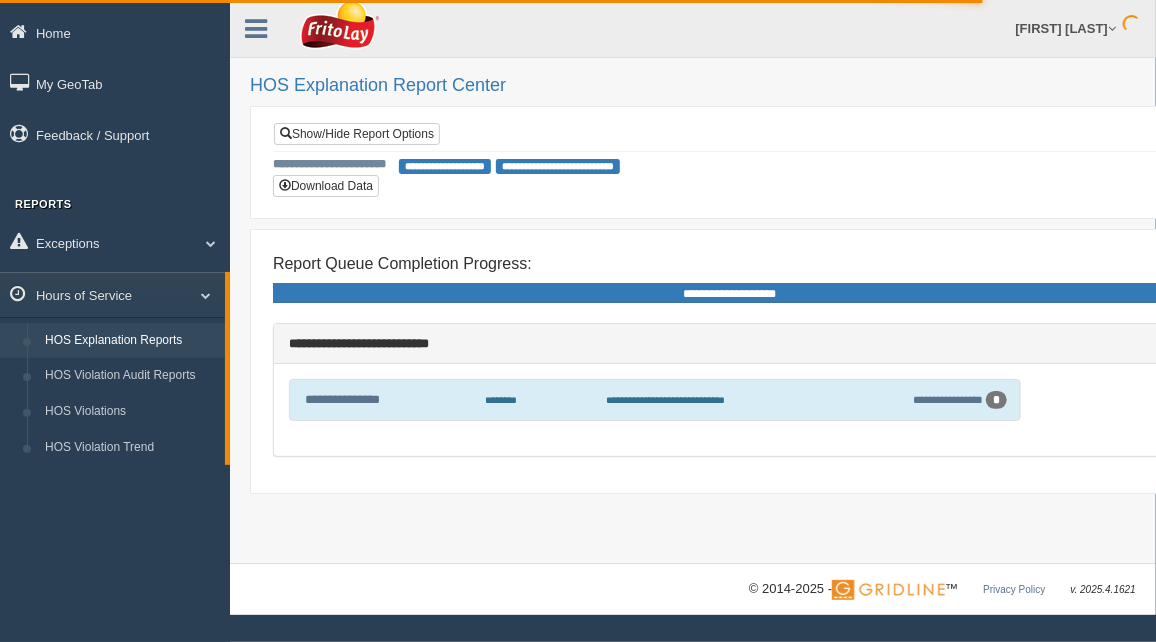 click on "**********" at bounding box center (730, 136) 